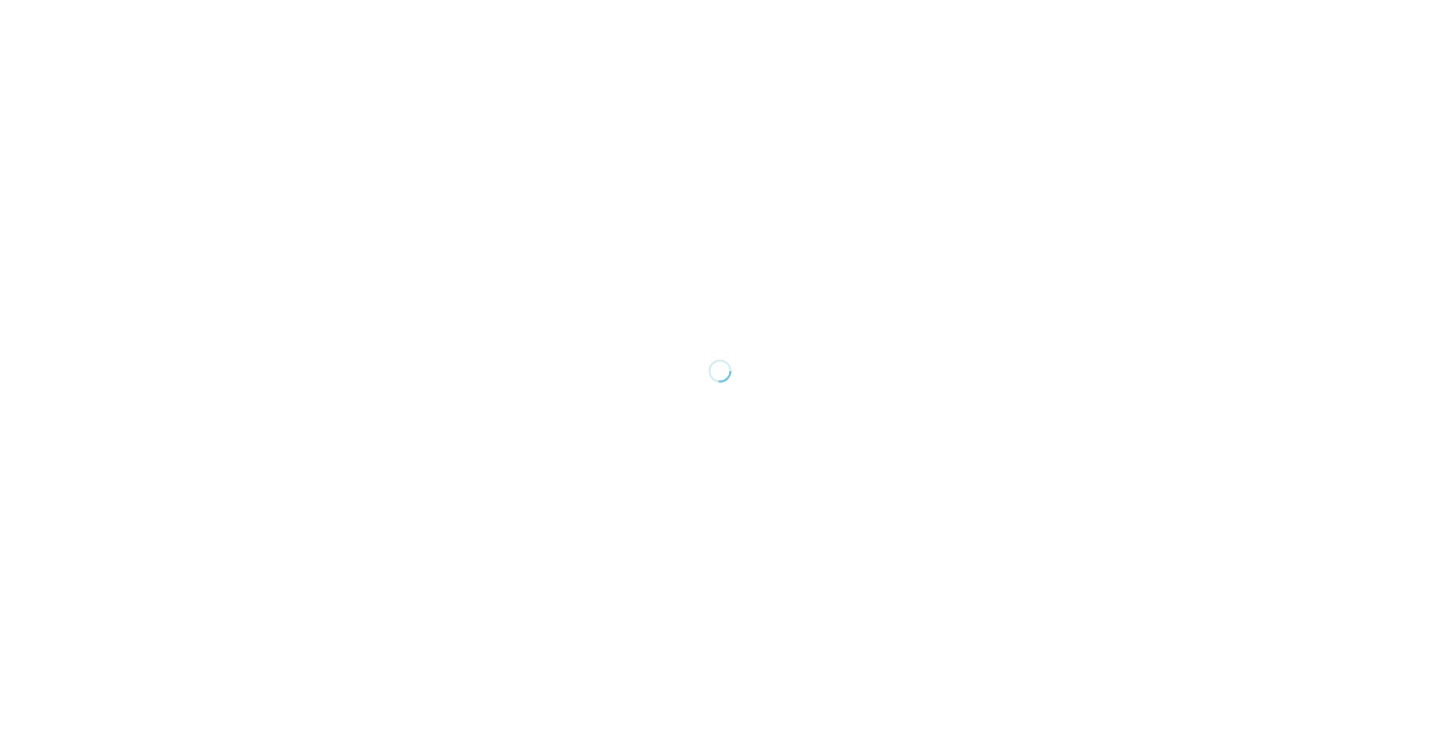 scroll, scrollTop: 0, scrollLeft: 0, axis: both 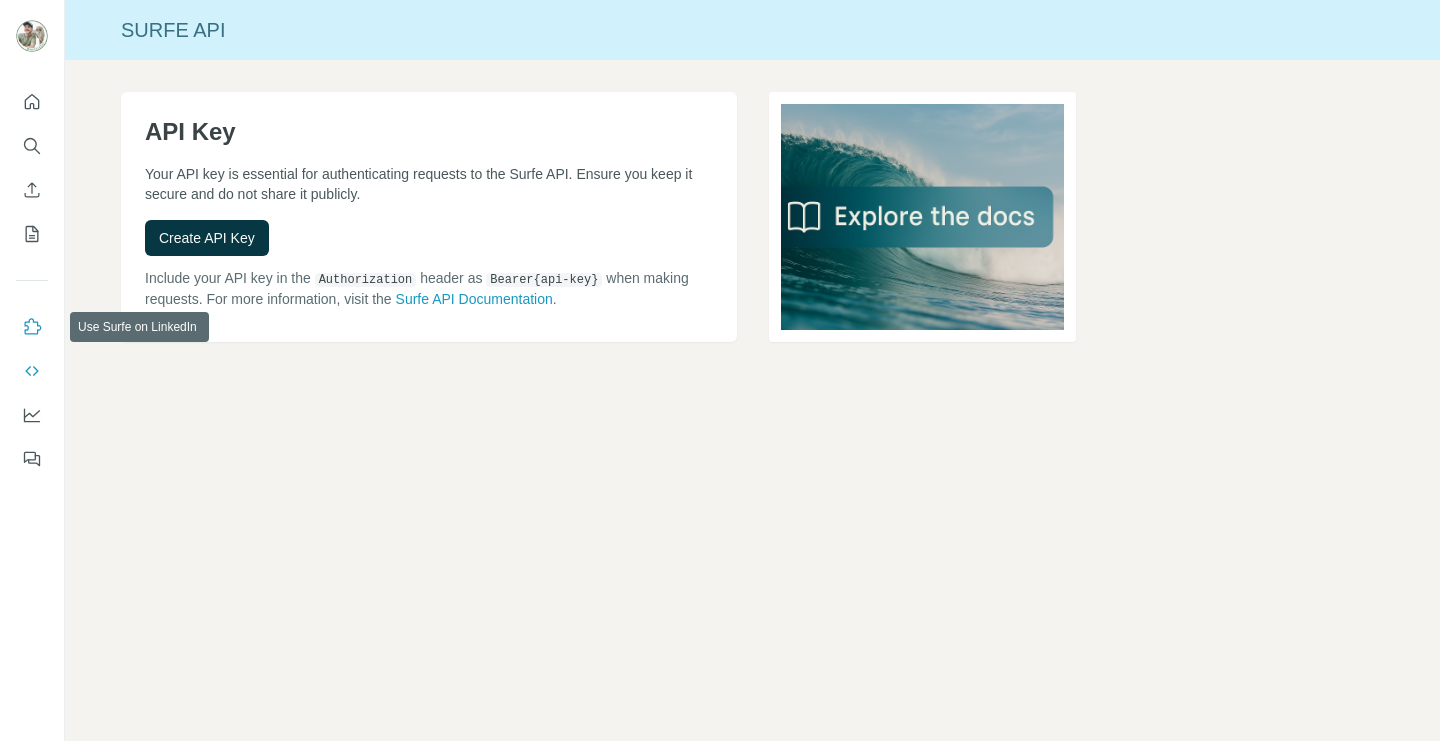 click 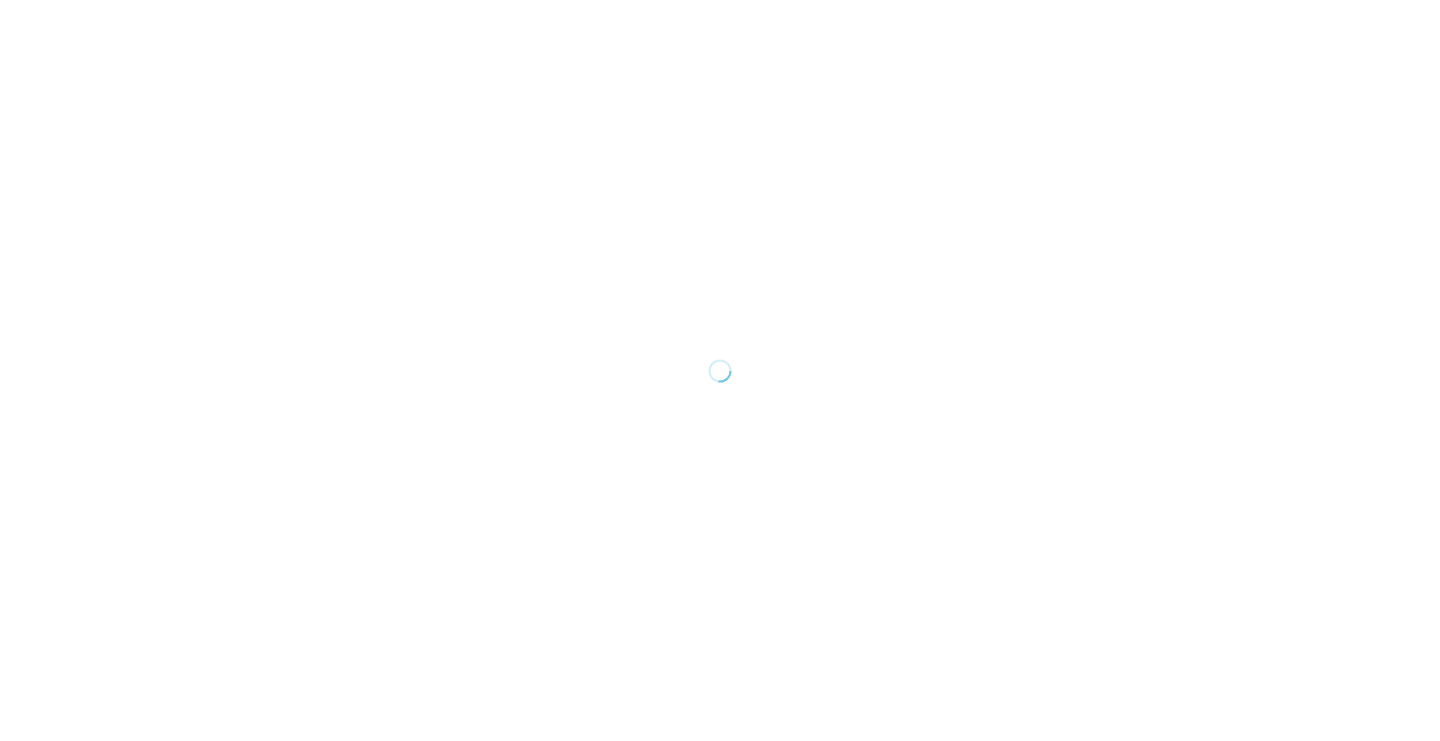 scroll, scrollTop: 0, scrollLeft: 0, axis: both 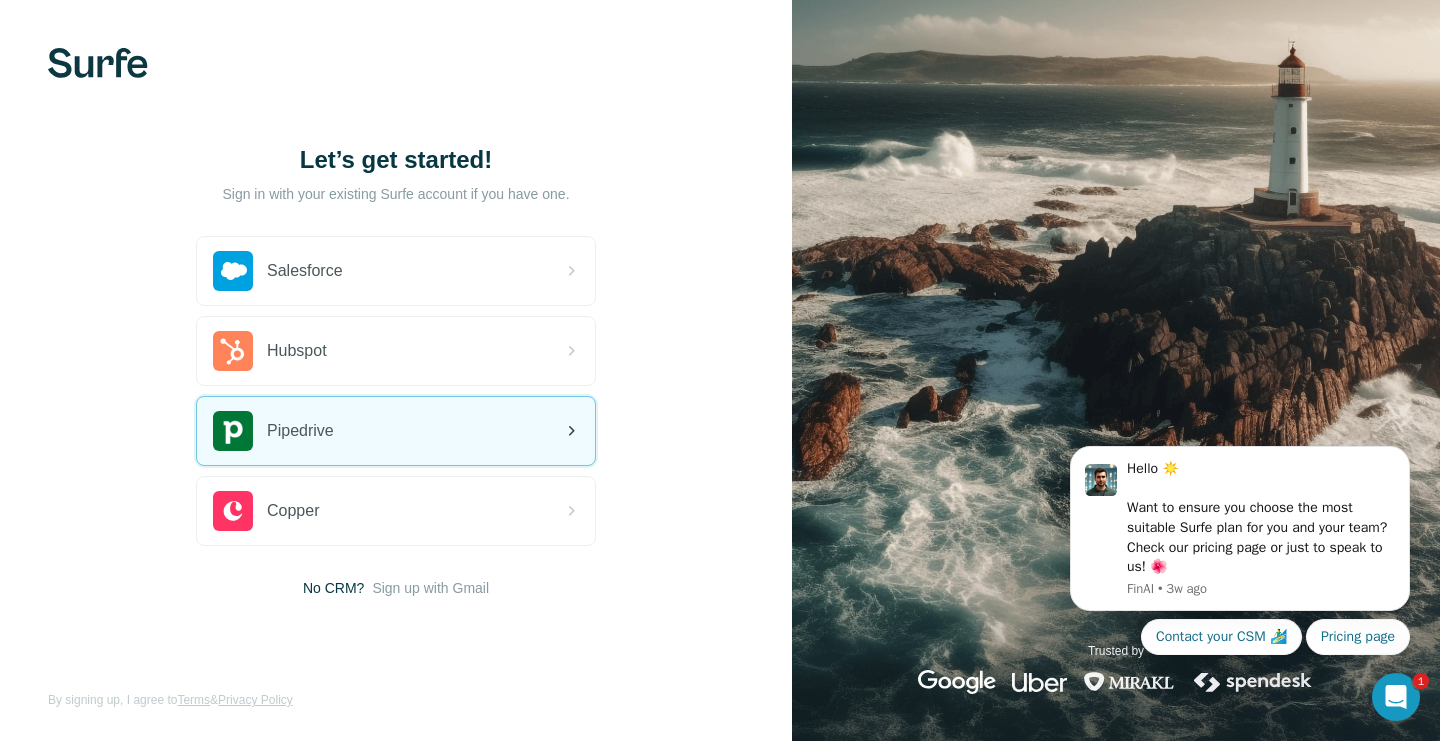click on "Pipedrive" at bounding box center [300, 431] 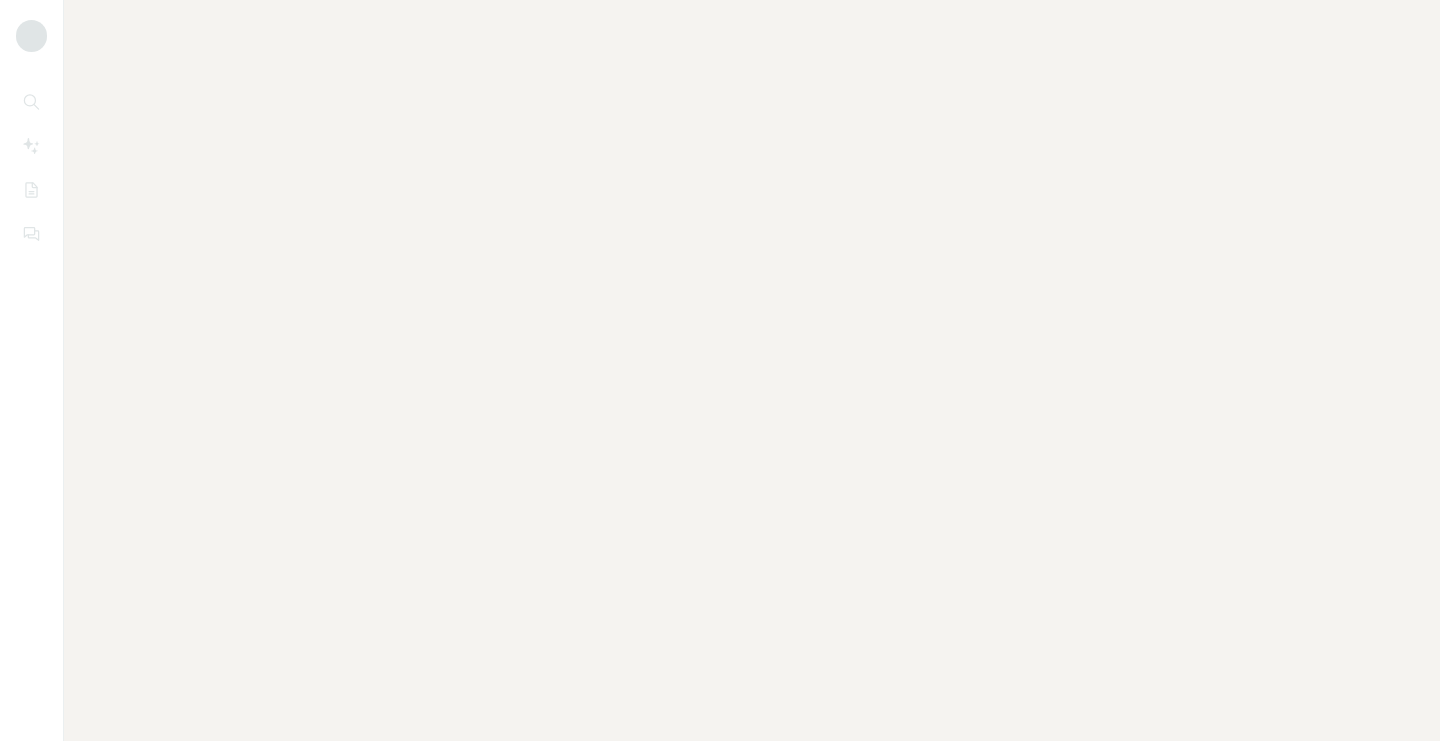 scroll, scrollTop: 0, scrollLeft: 0, axis: both 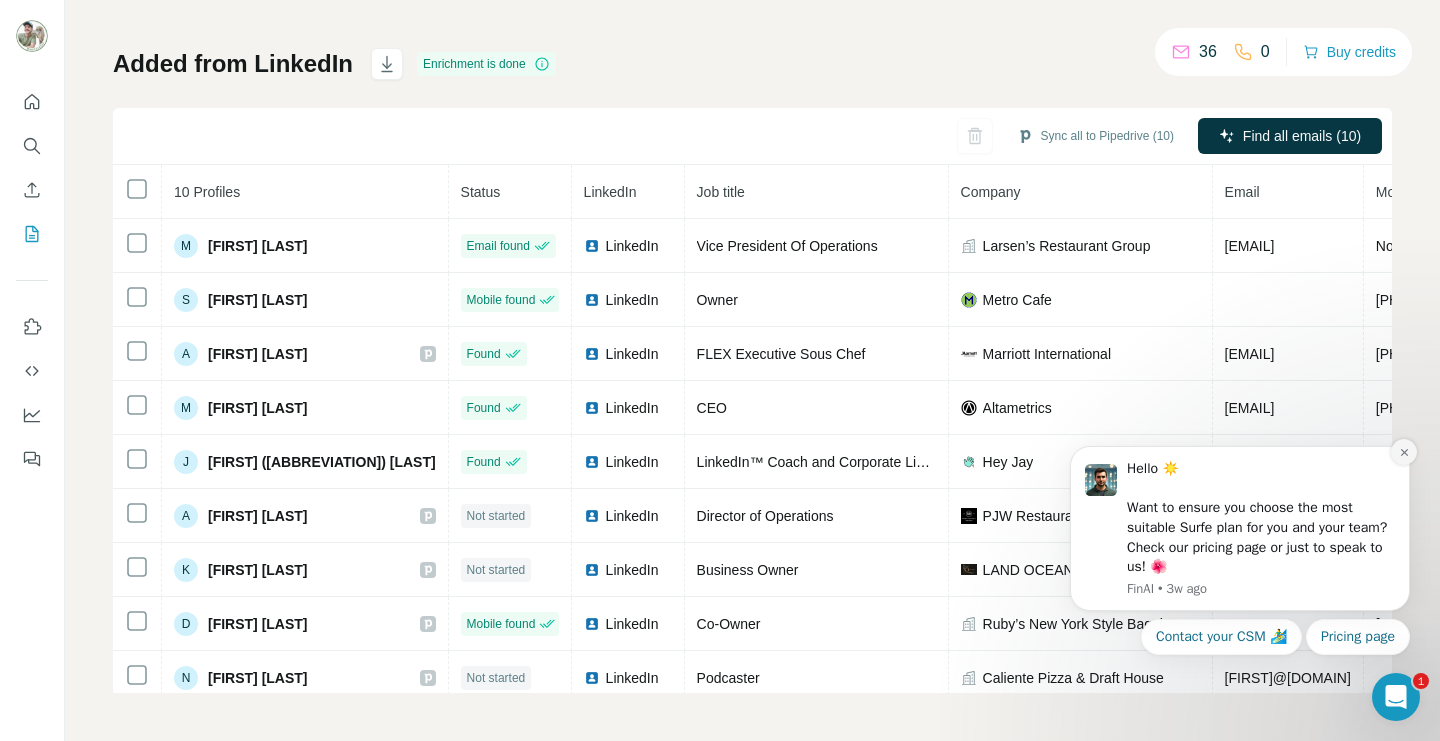click 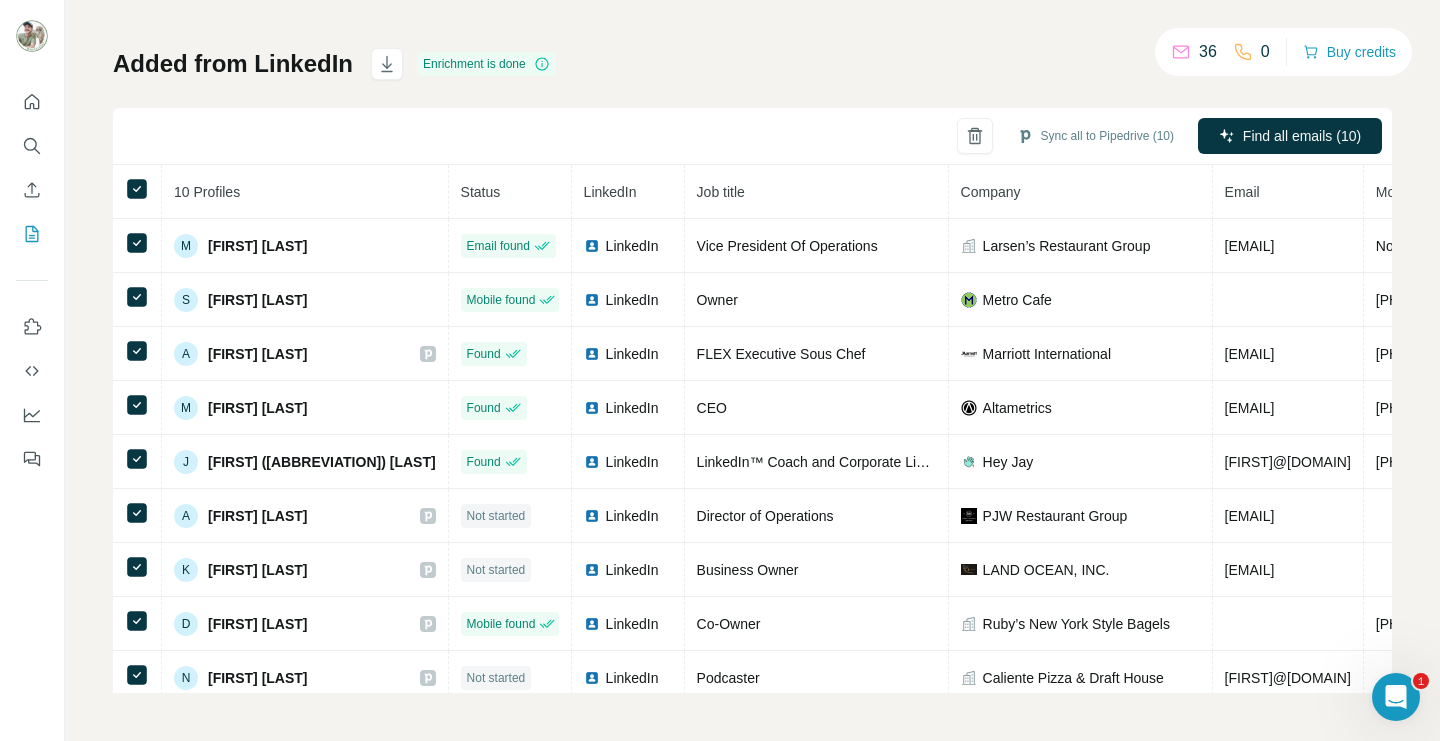 scroll, scrollTop: 66, scrollLeft: 0, axis: vertical 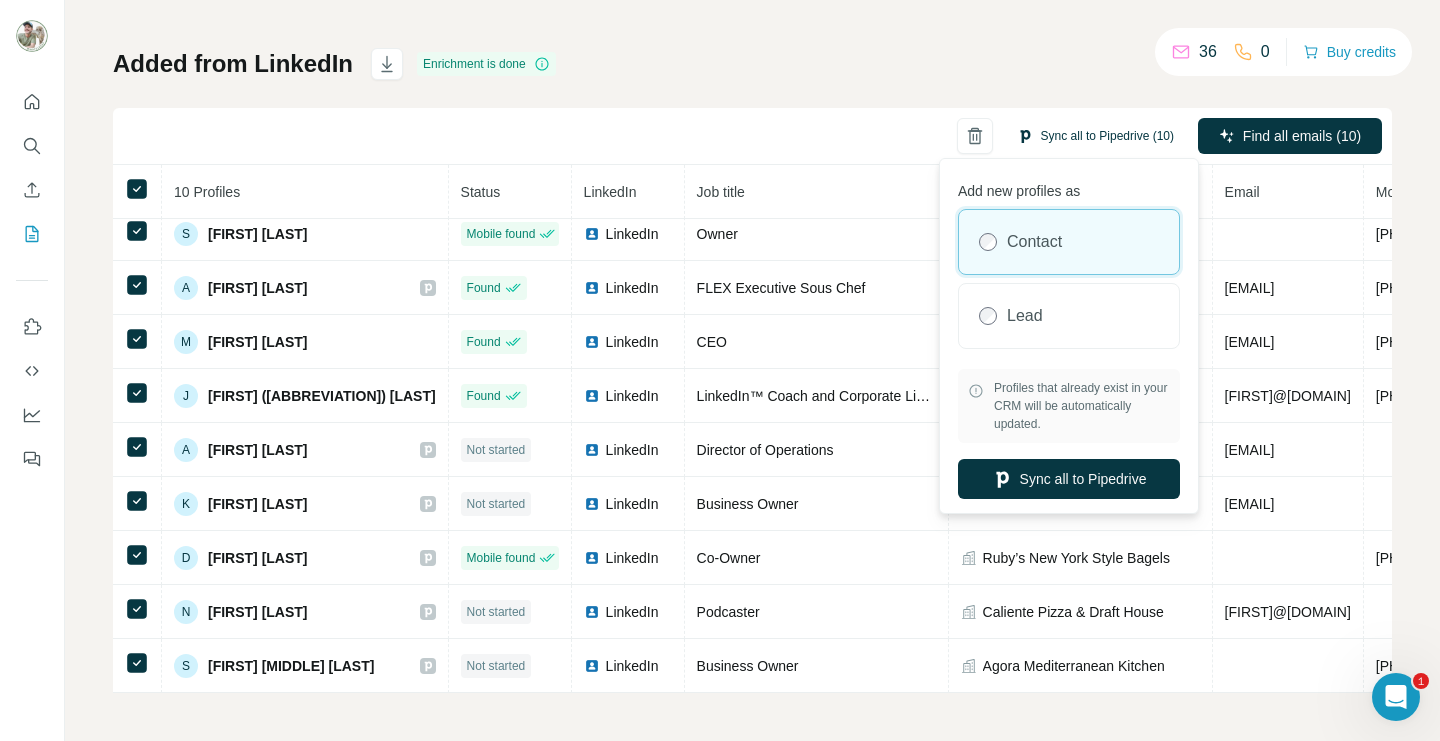 click on "Sync all to Pipedrive (10)" at bounding box center (1095, 136) 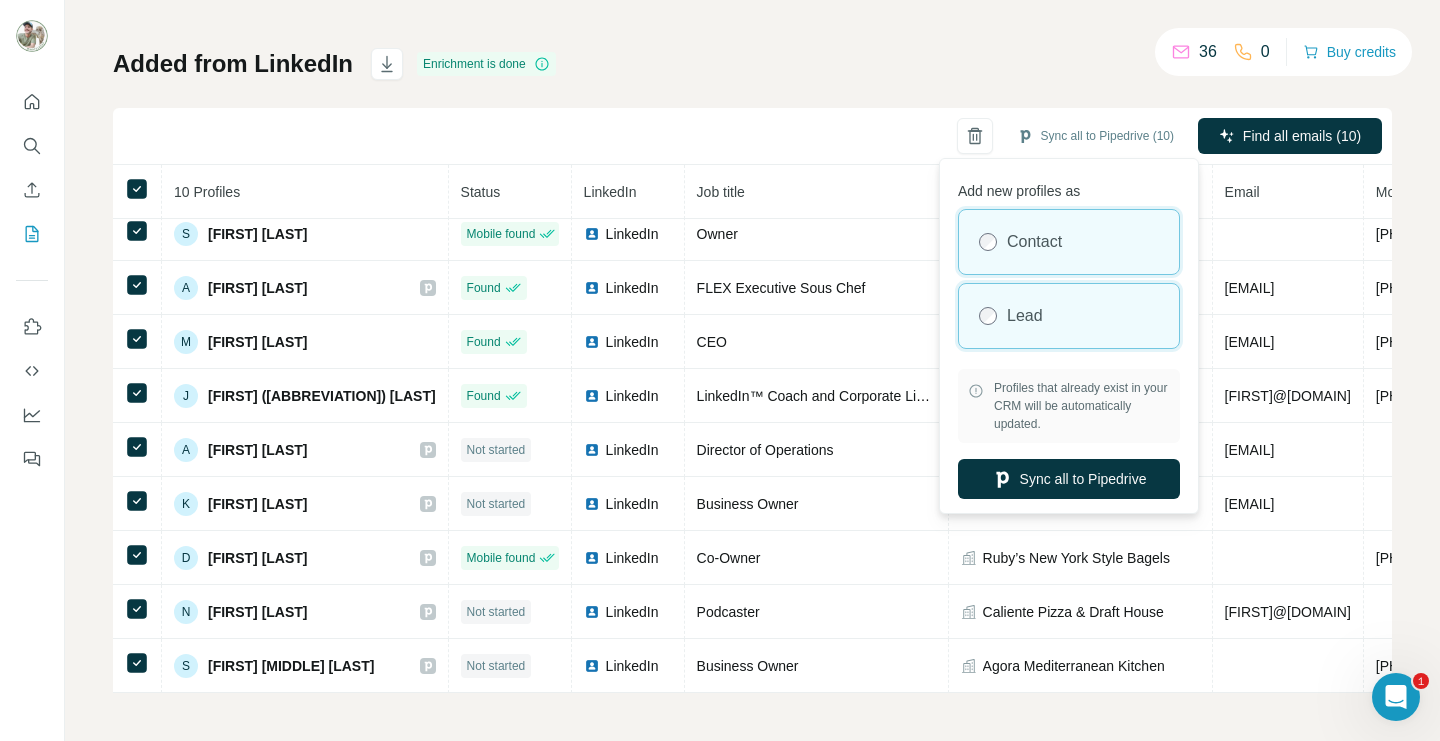 click on "Lead" at bounding box center (1025, 316) 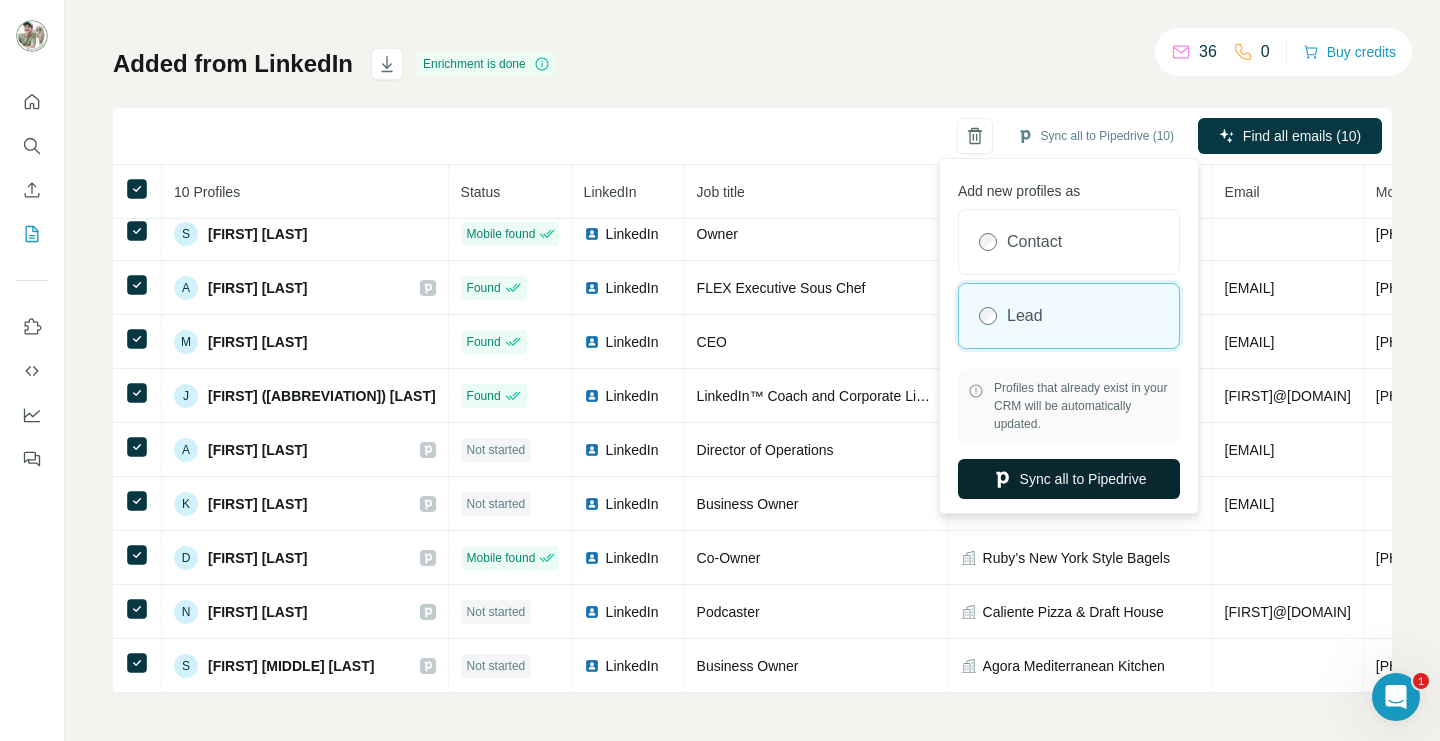click on "Sync all to Pipedrive" at bounding box center (1069, 479) 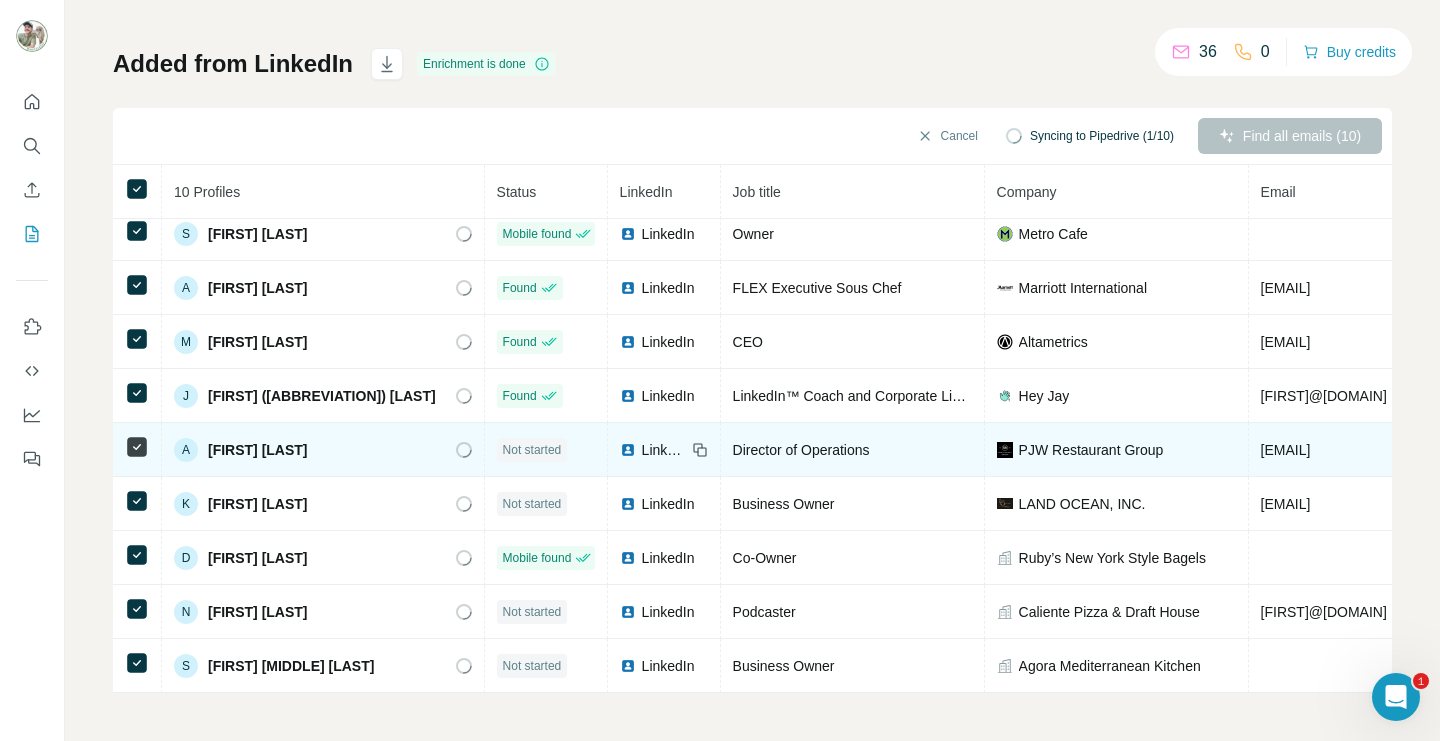 scroll, scrollTop: 0, scrollLeft: 0, axis: both 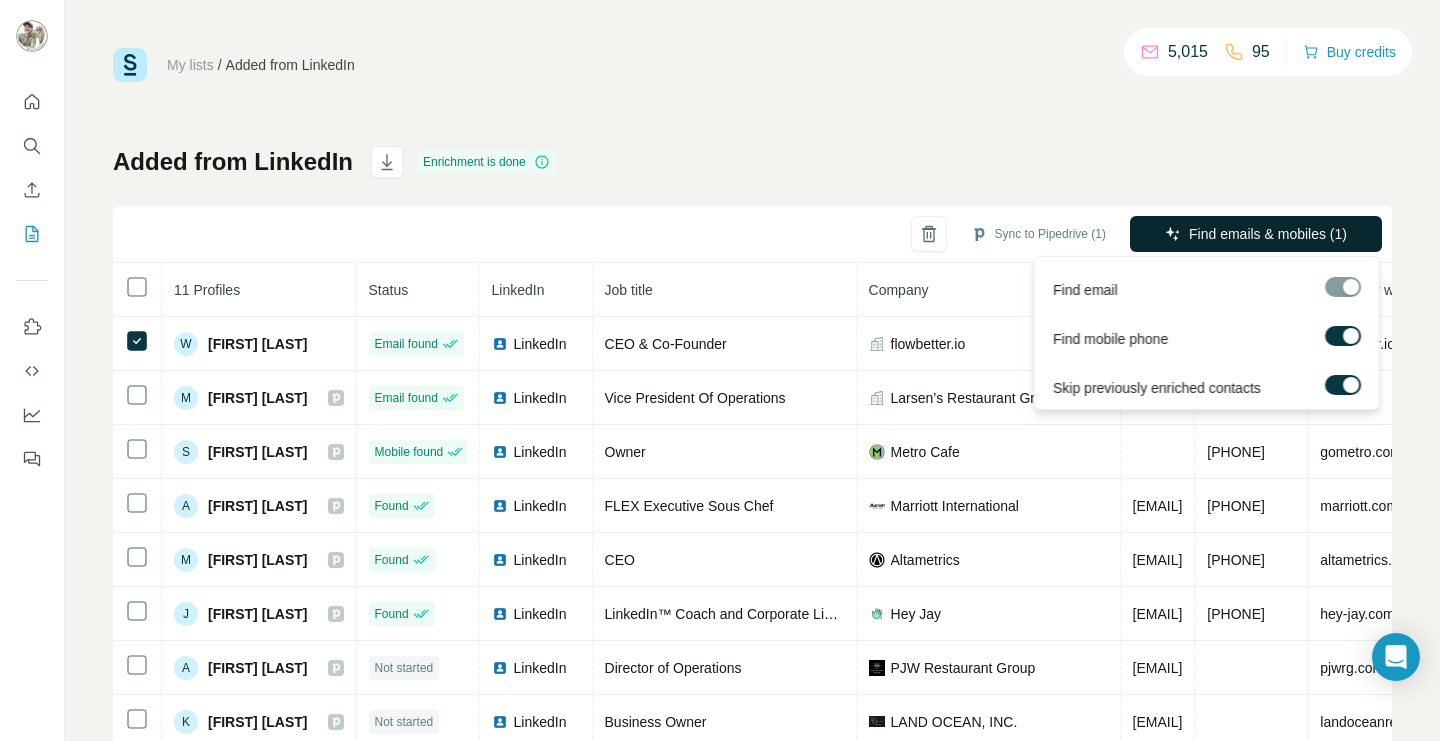 click on "Find emails & mobiles (1)" at bounding box center [1268, 234] 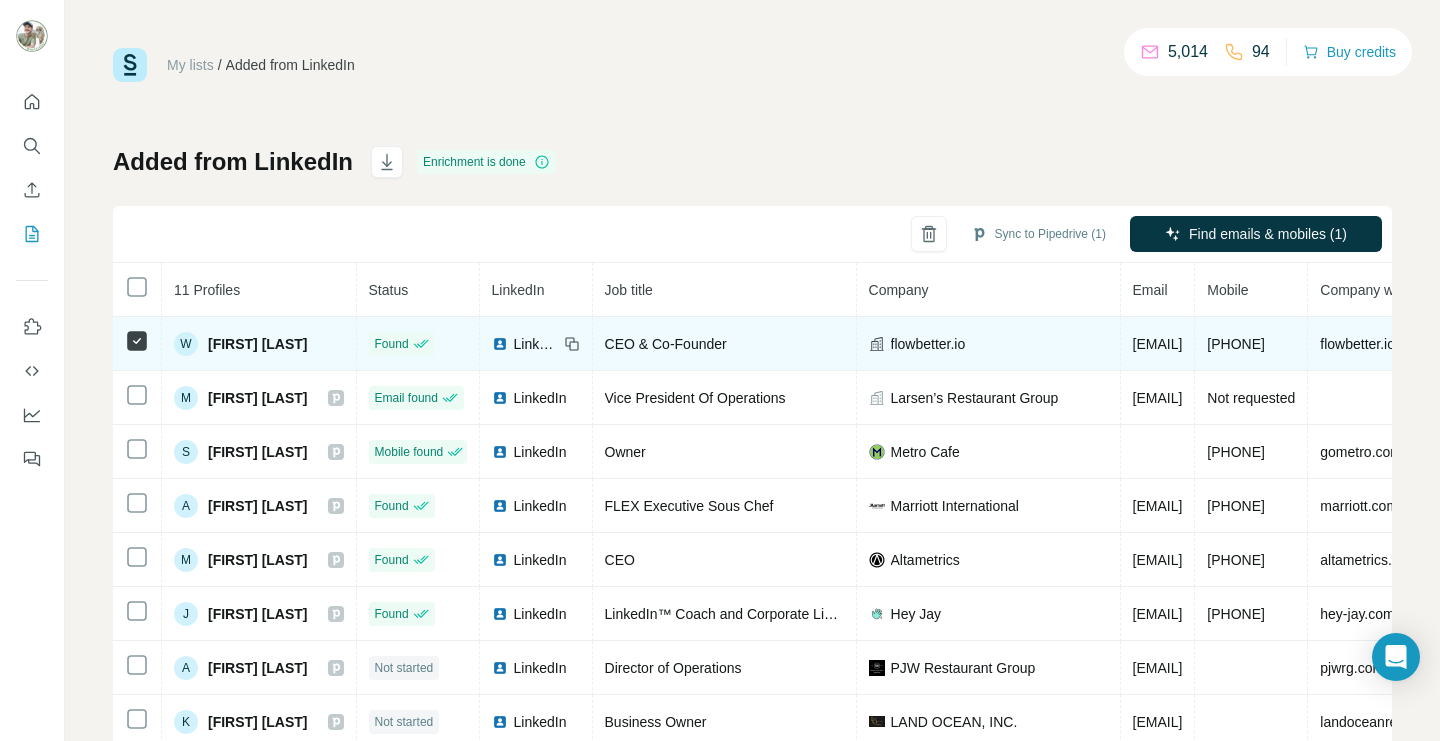 click on "flowbetter.io" at bounding box center (928, 344) 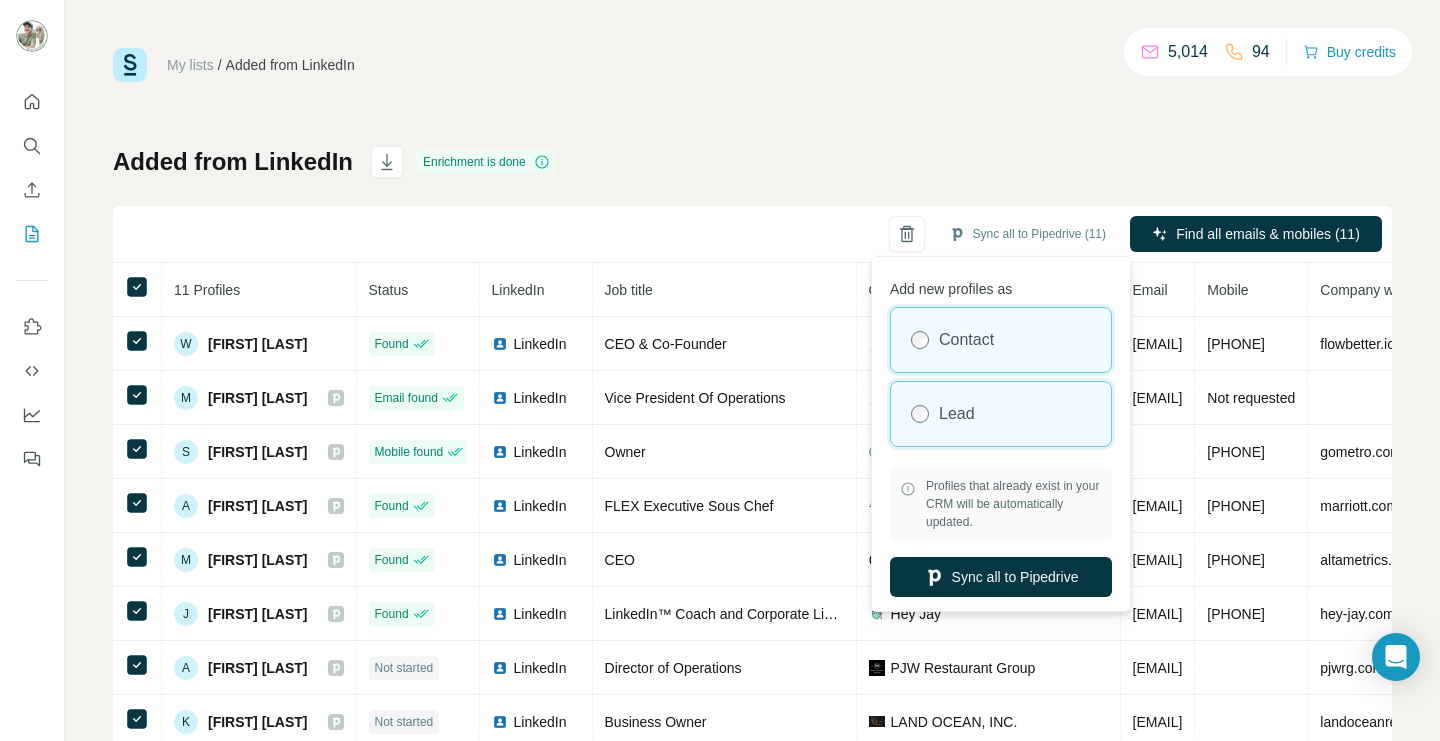 click on "Lead" at bounding box center [957, 414] 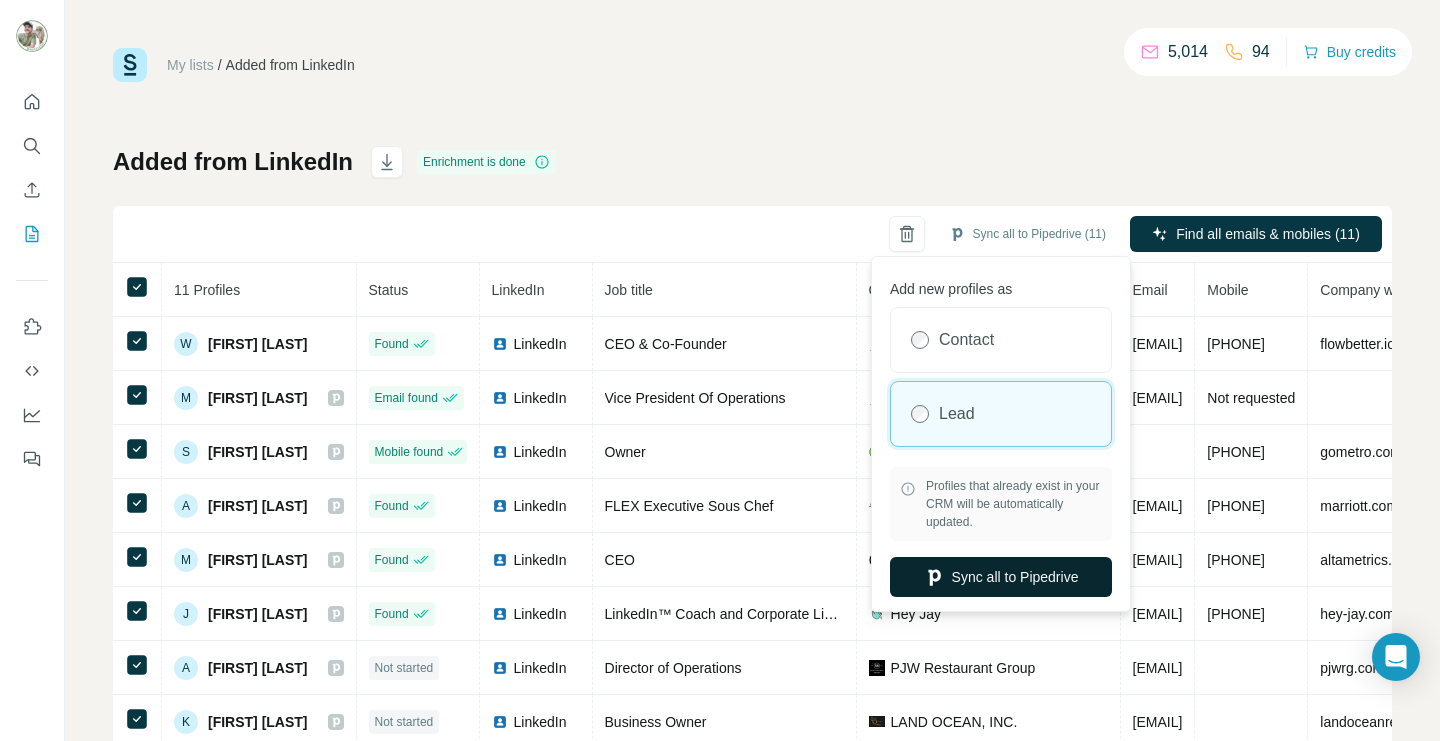 click on "Sync all to Pipedrive" at bounding box center [1001, 577] 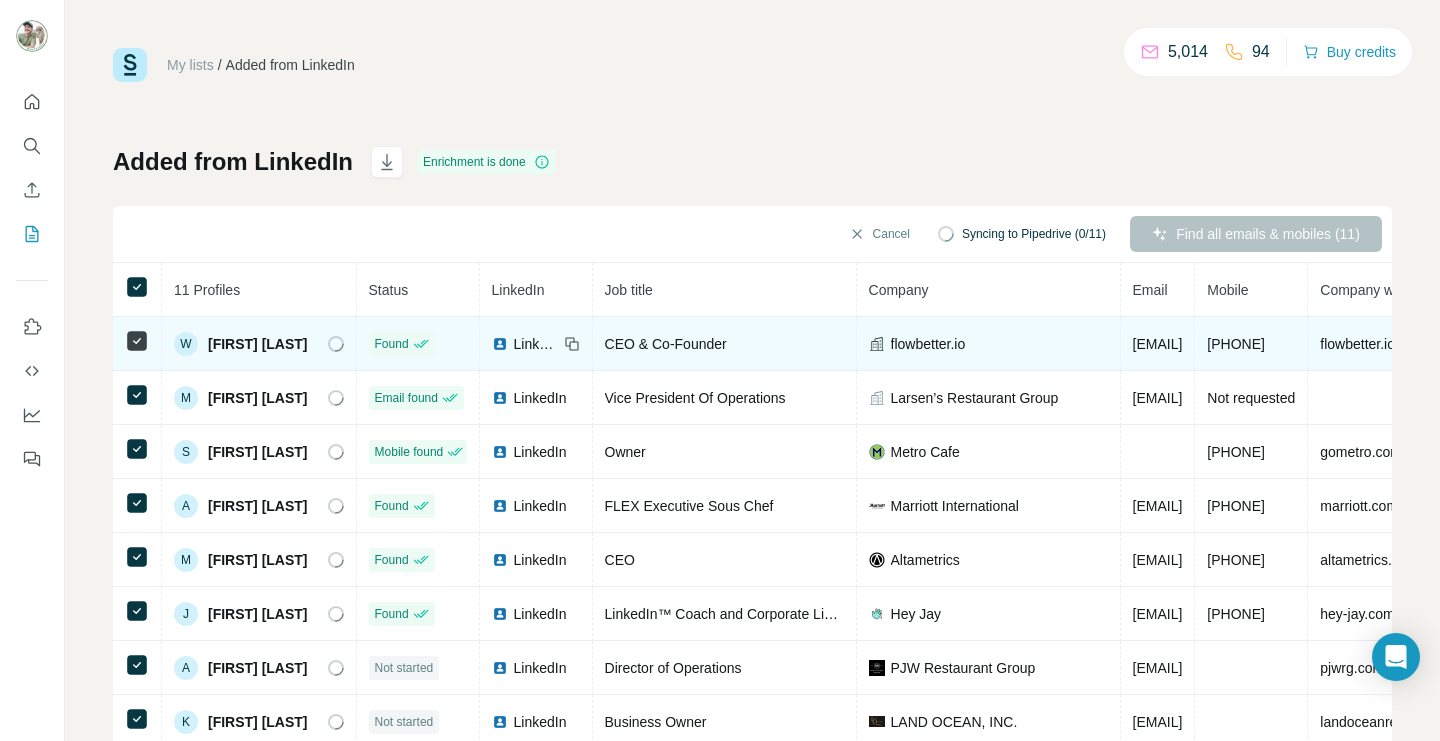 scroll, scrollTop: 66, scrollLeft: 0, axis: vertical 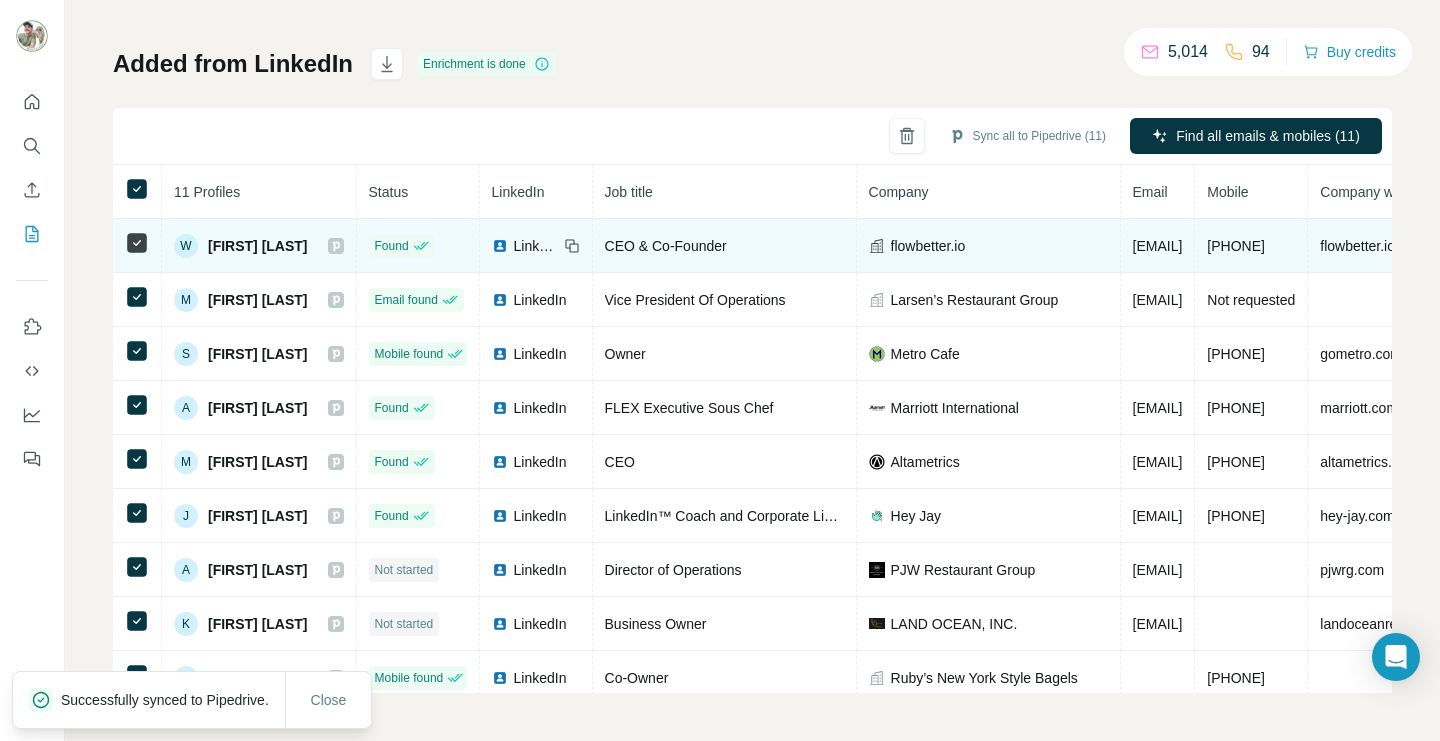 click on "[FIRST] [LAST]" at bounding box center (258, 246) 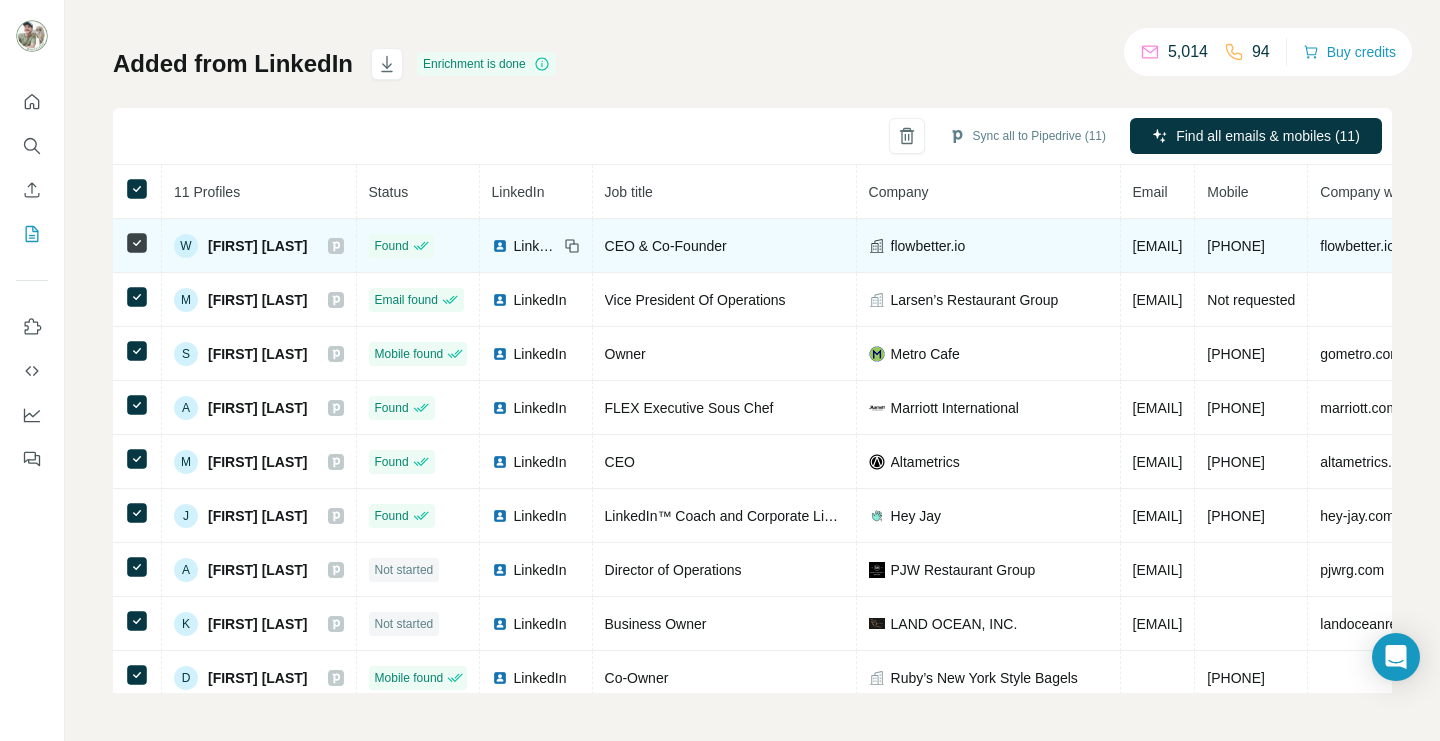 click on "CEO & Co-Founder" at bounding box center (666, 246) 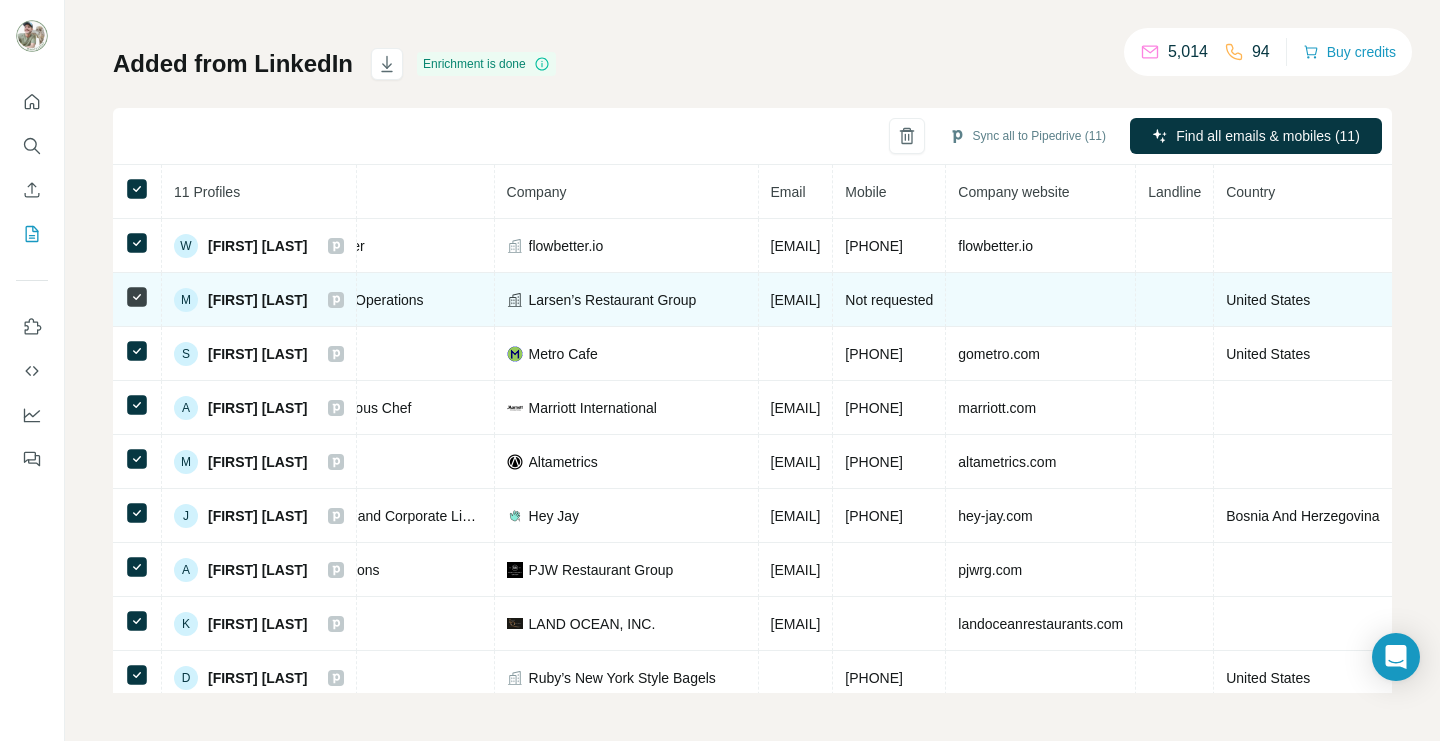 scroll, scrollTop: 0, scrollLeft: 632, axis: horizontal 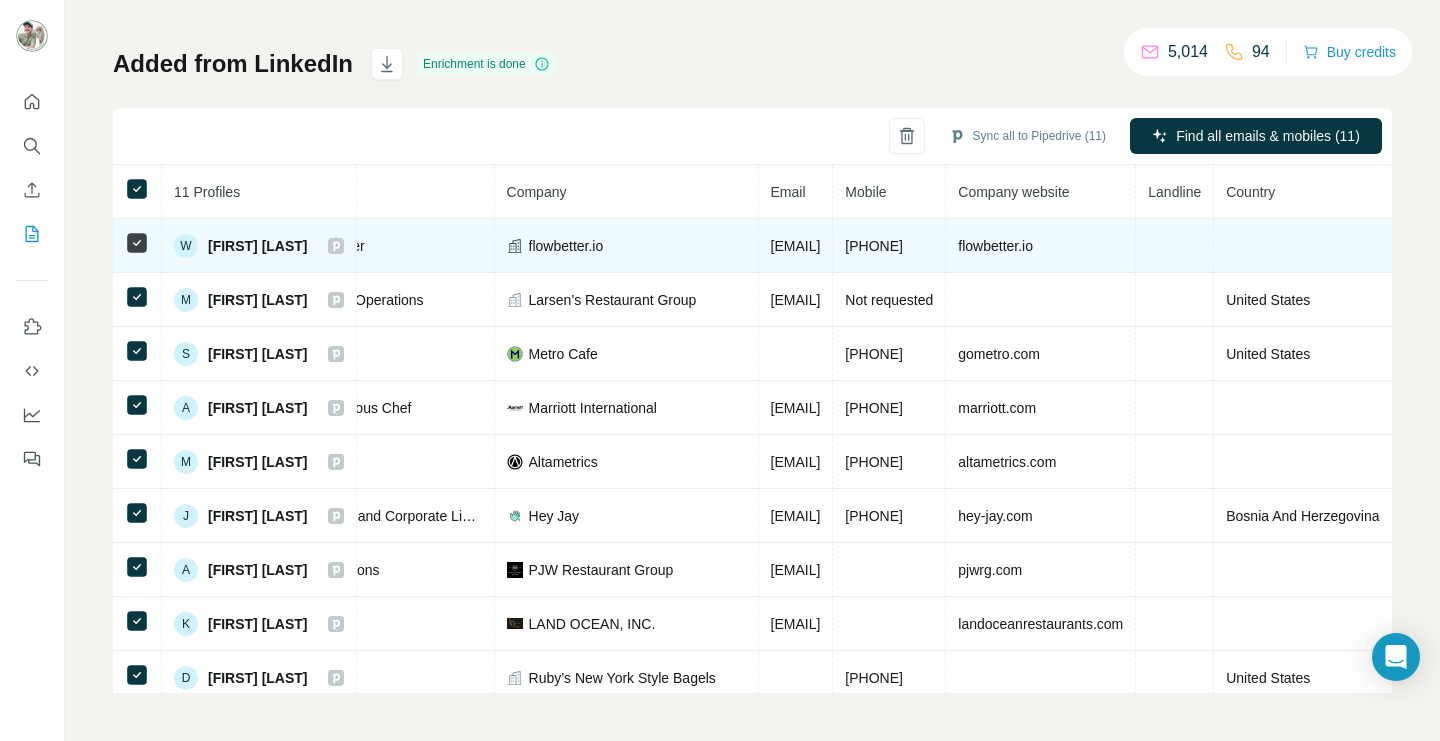 click on "[PHONE]" at bounding box center [874, 246] 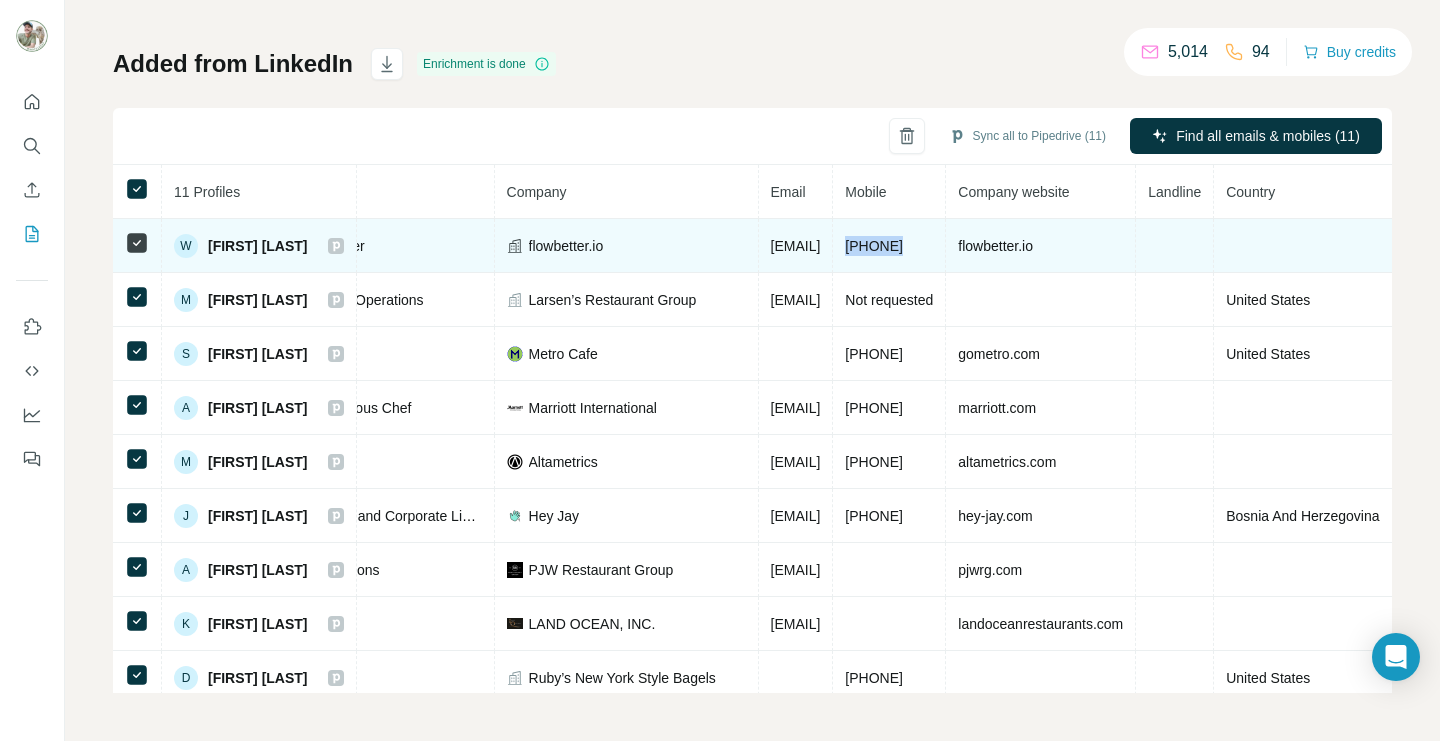 click on "[PHONE]" at bounding box center [874, 246] 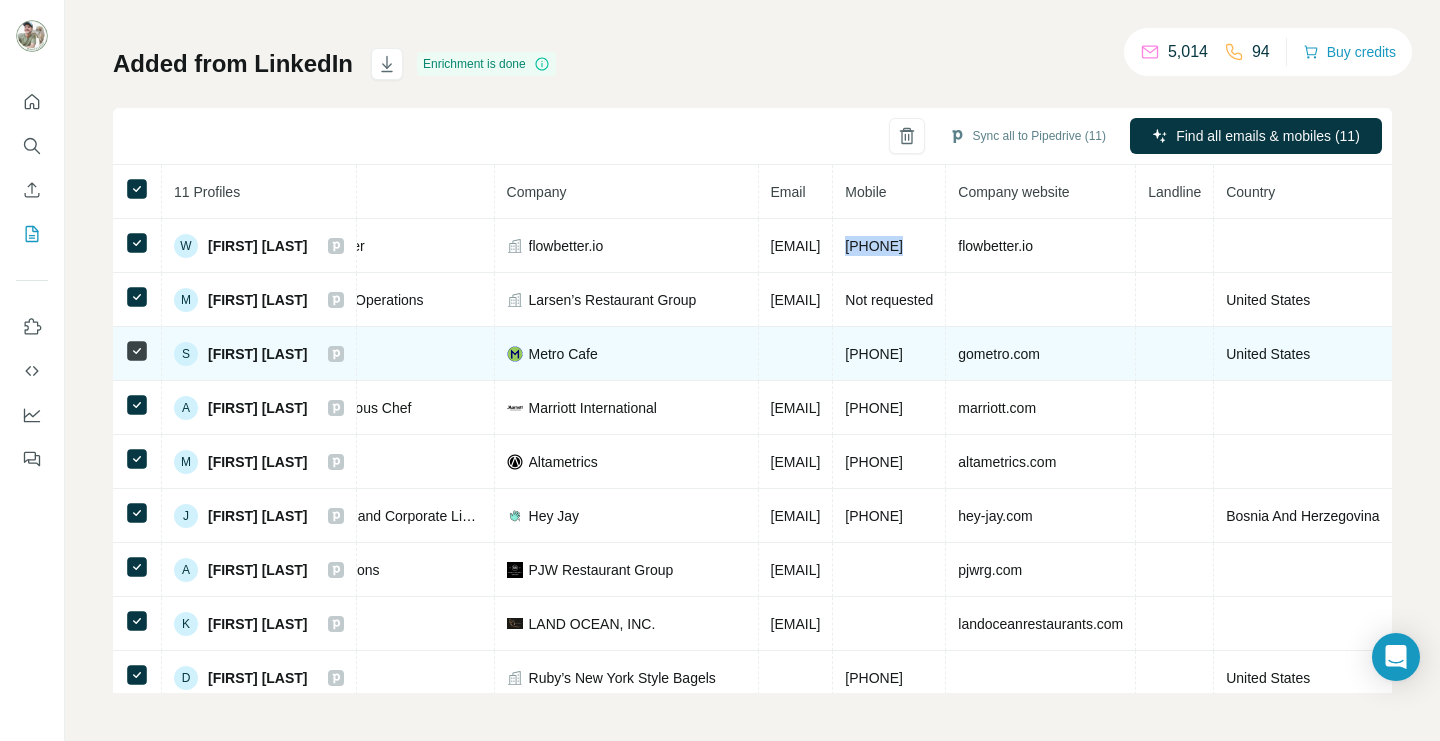 scroll, scrollTop: 0, scrollLeft: 493, axis: horizontal 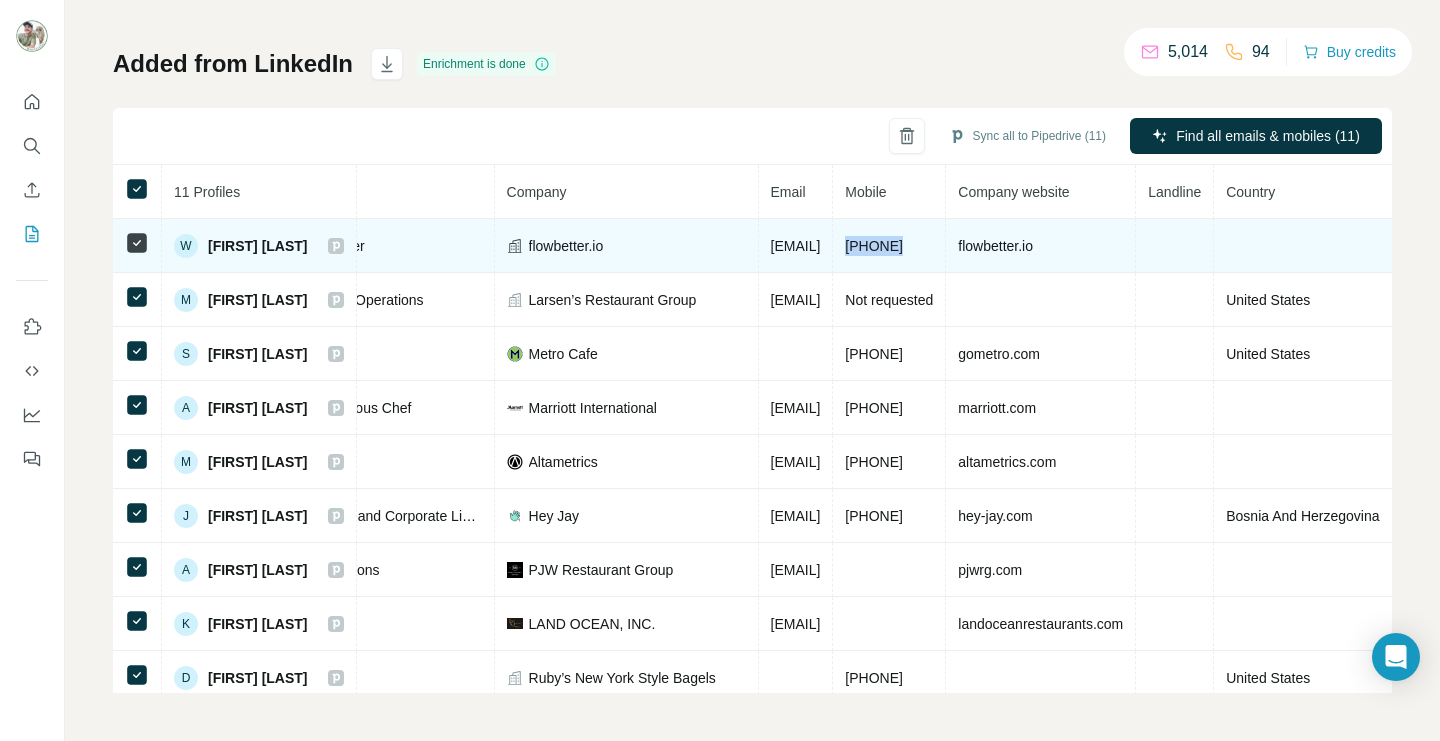 copy on "[PHONE]" 